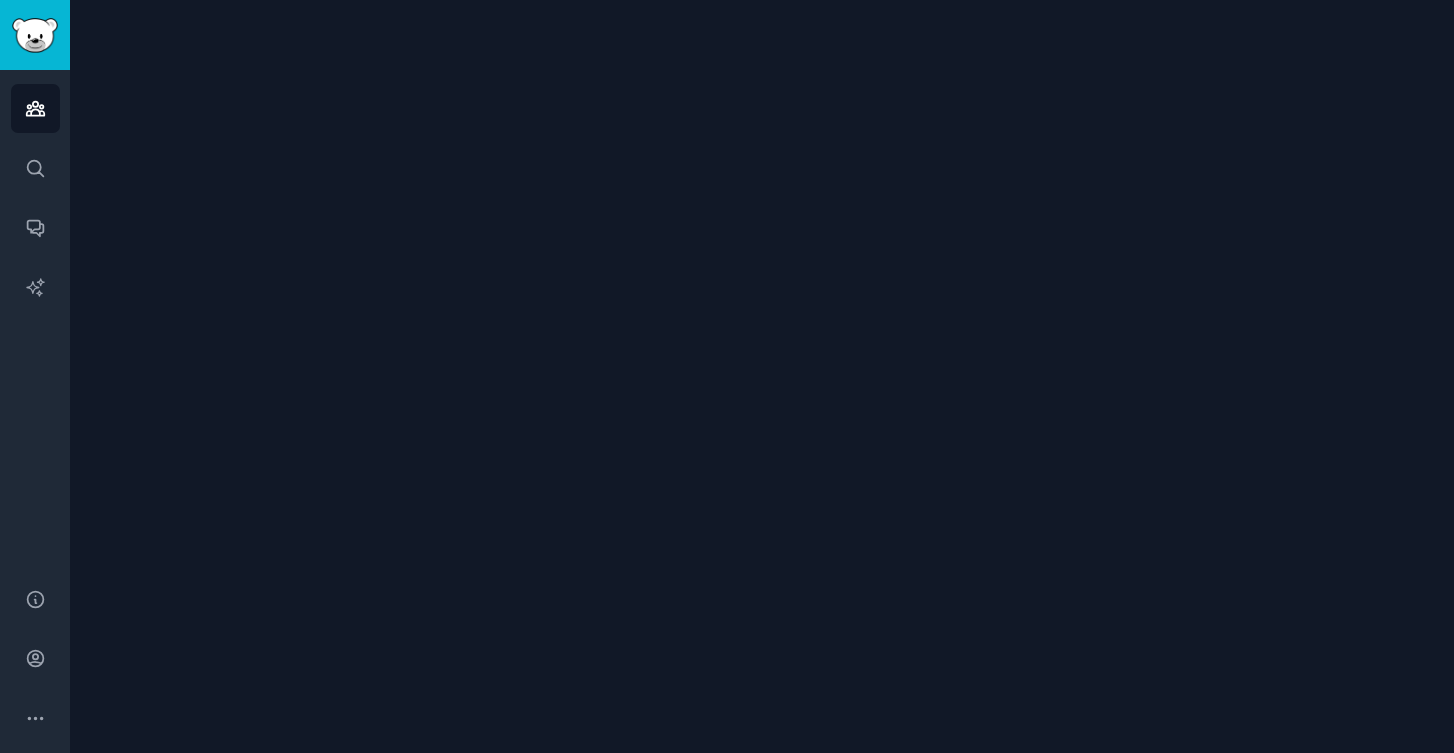 scroll, scrollTop: 0, scrollLeft: 0, axis: both 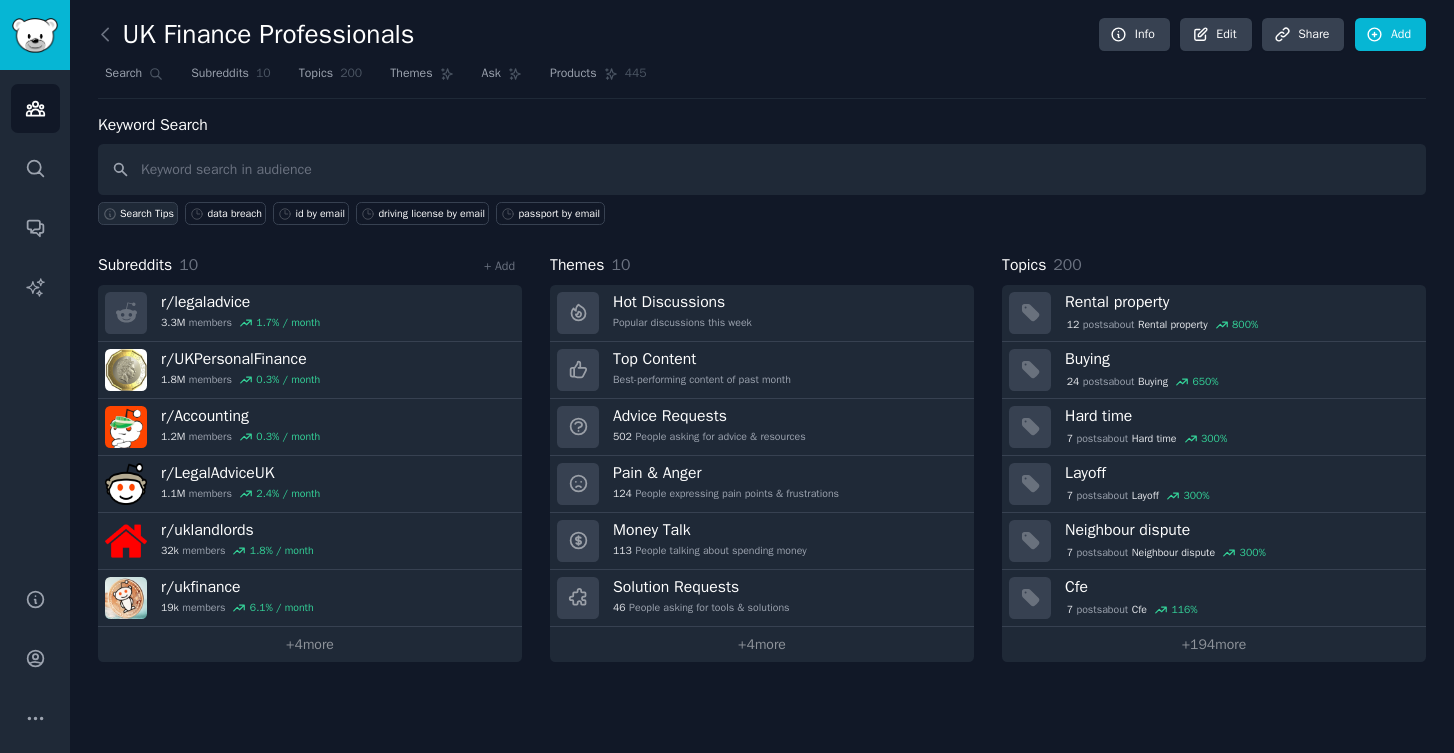 click on "Search Tips" at bounding box center (147, 214) 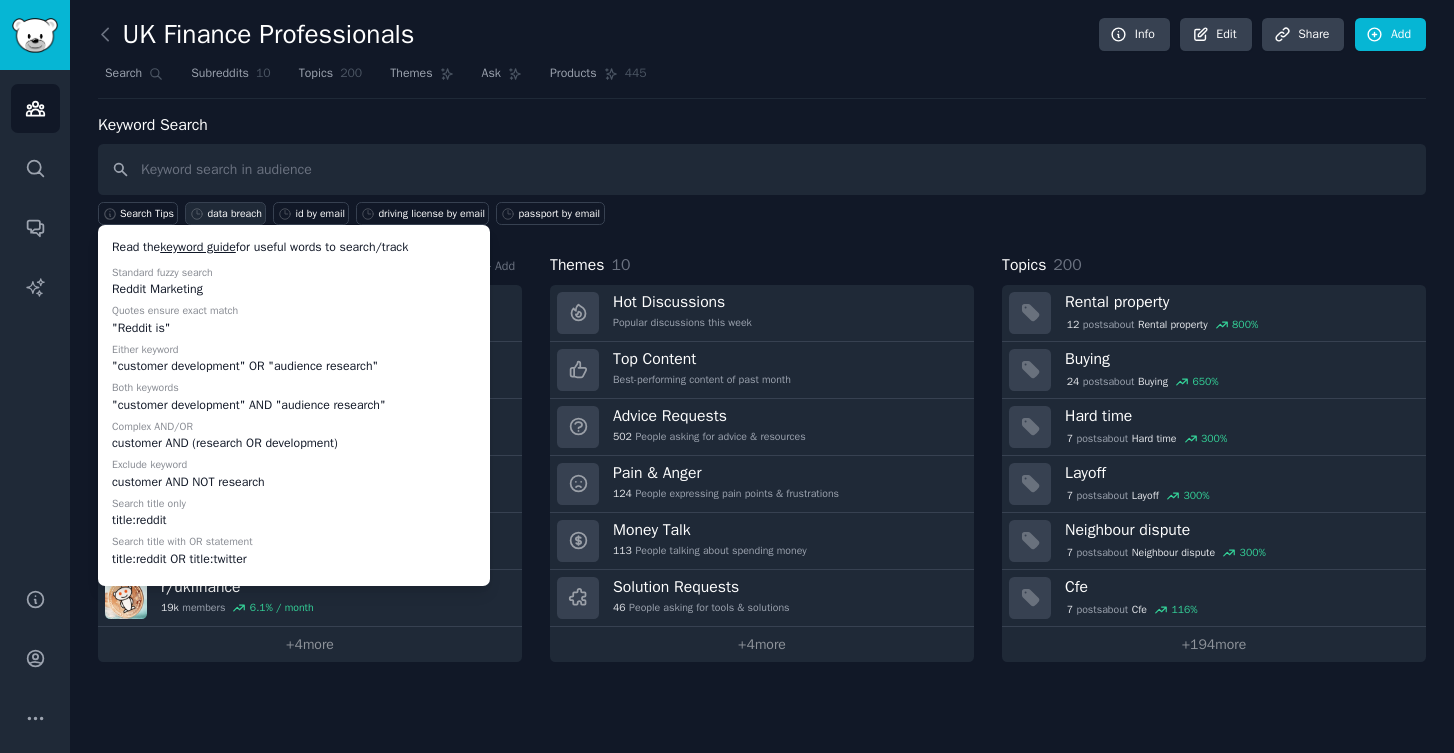 click on "data breach" at bounding box center (234, 214) 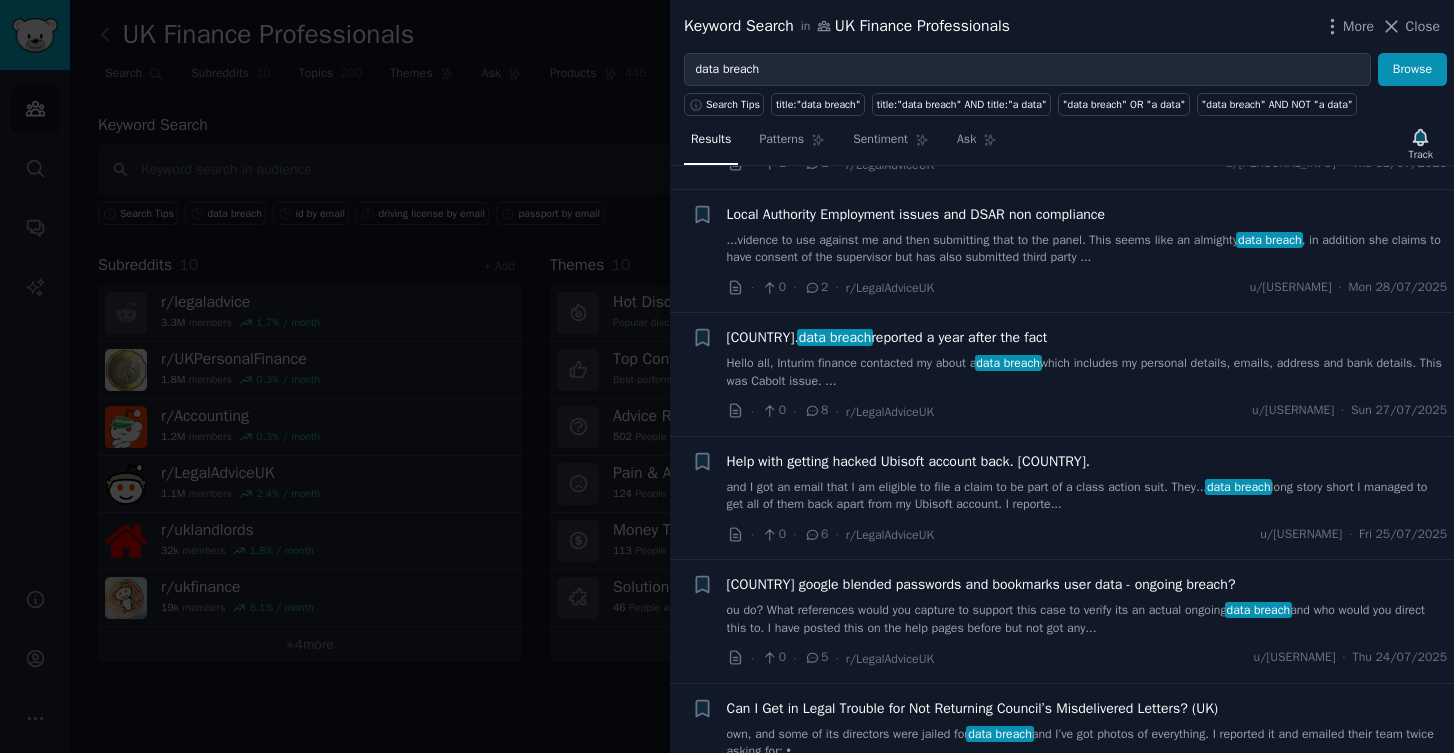 scroll, scrollTop: 529, scrollLeft: 0, axis: vertical 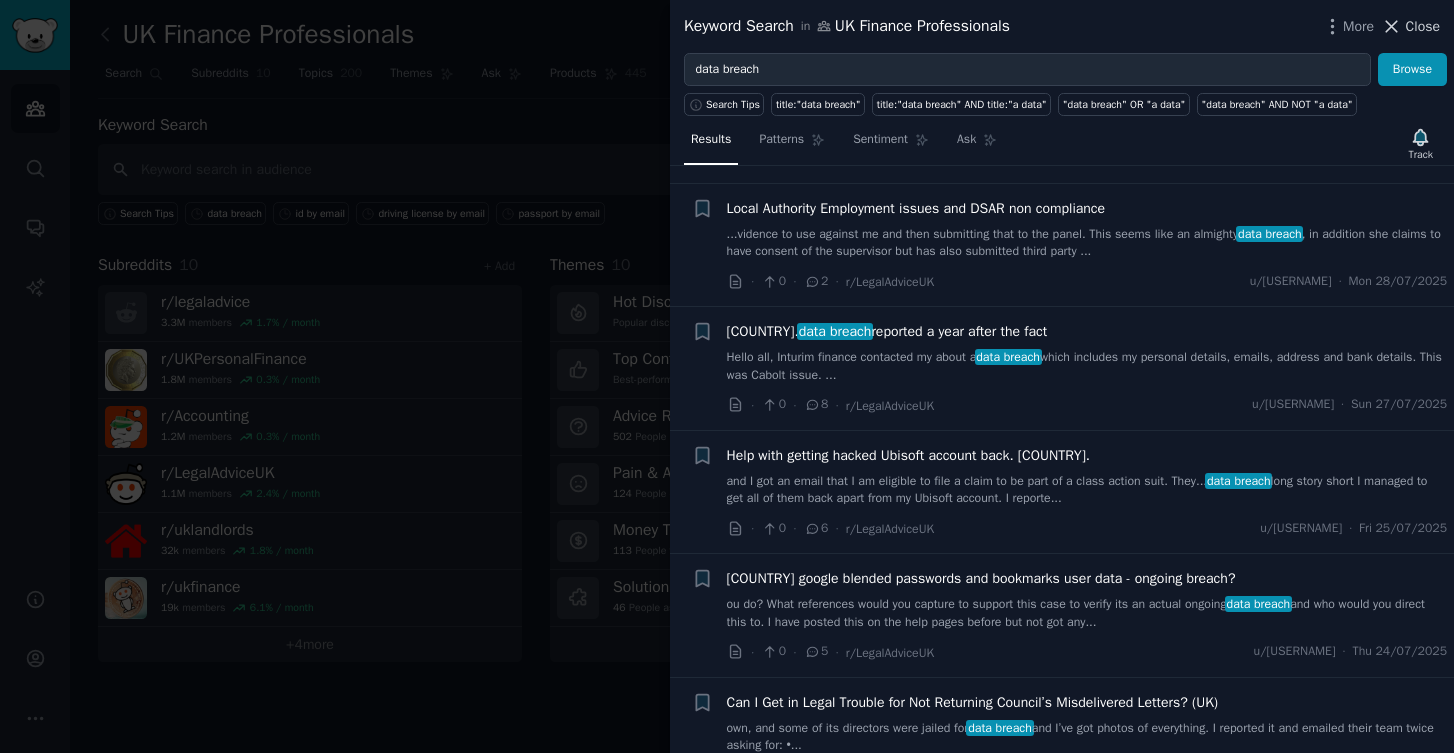 click on "Close" at bounding box center (1423, 26) 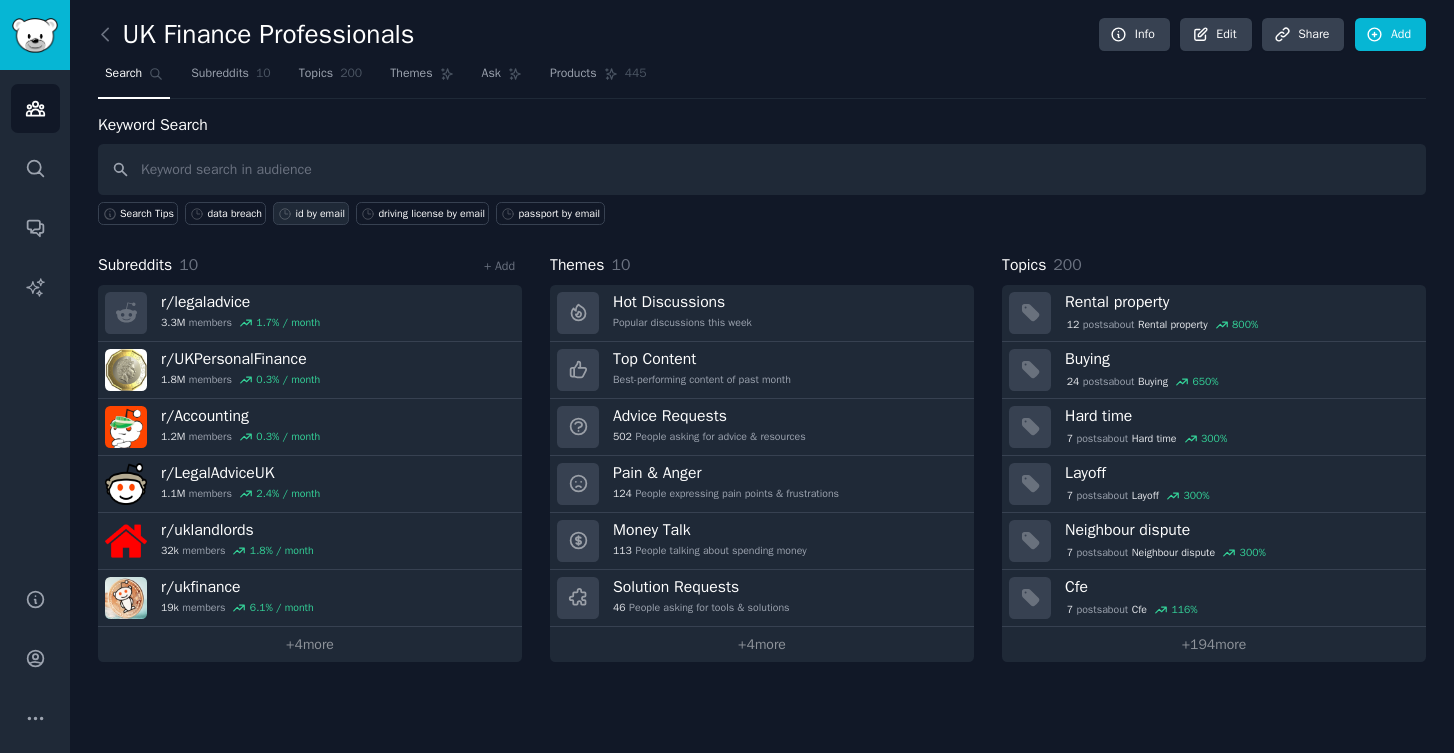 click on "id by email" at bounding box center (320, 214) 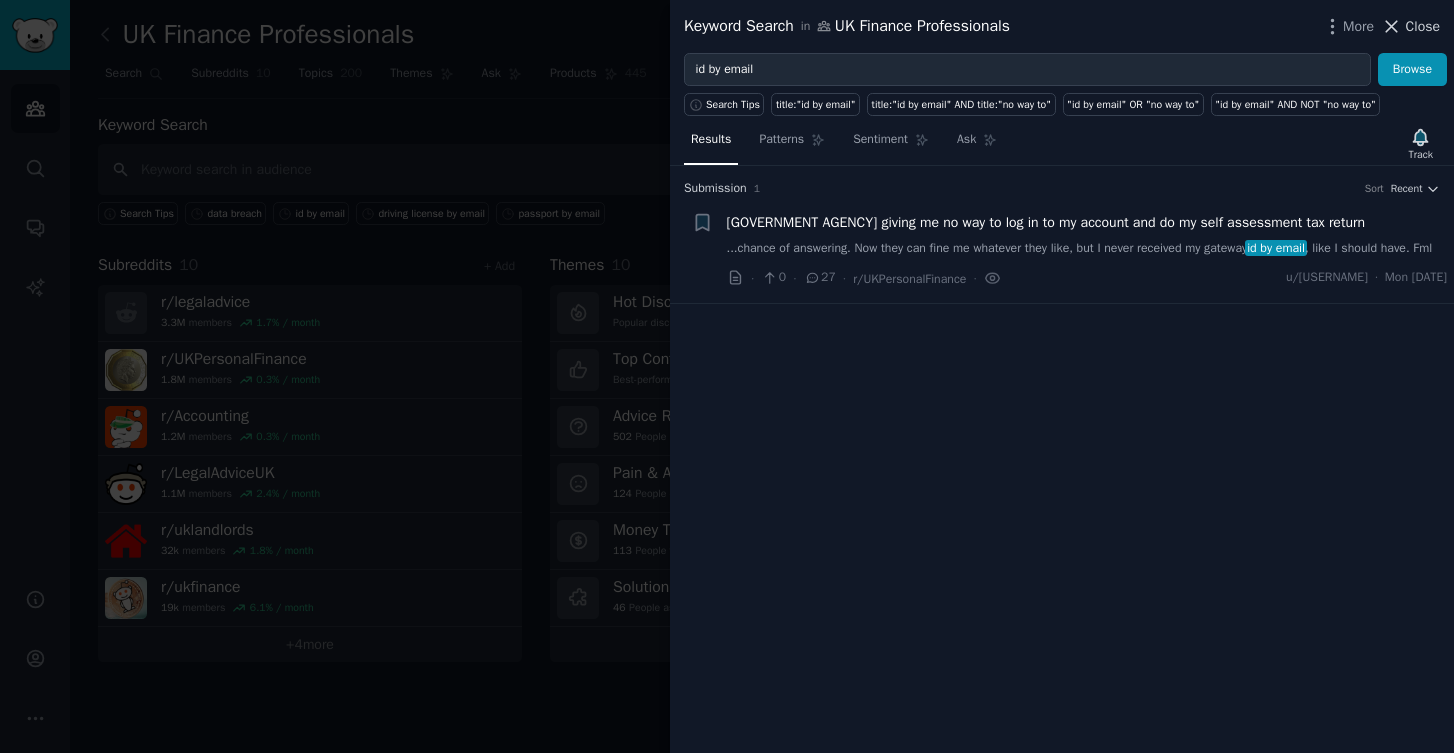 click on "Close" at bounding box center [1423, 26] 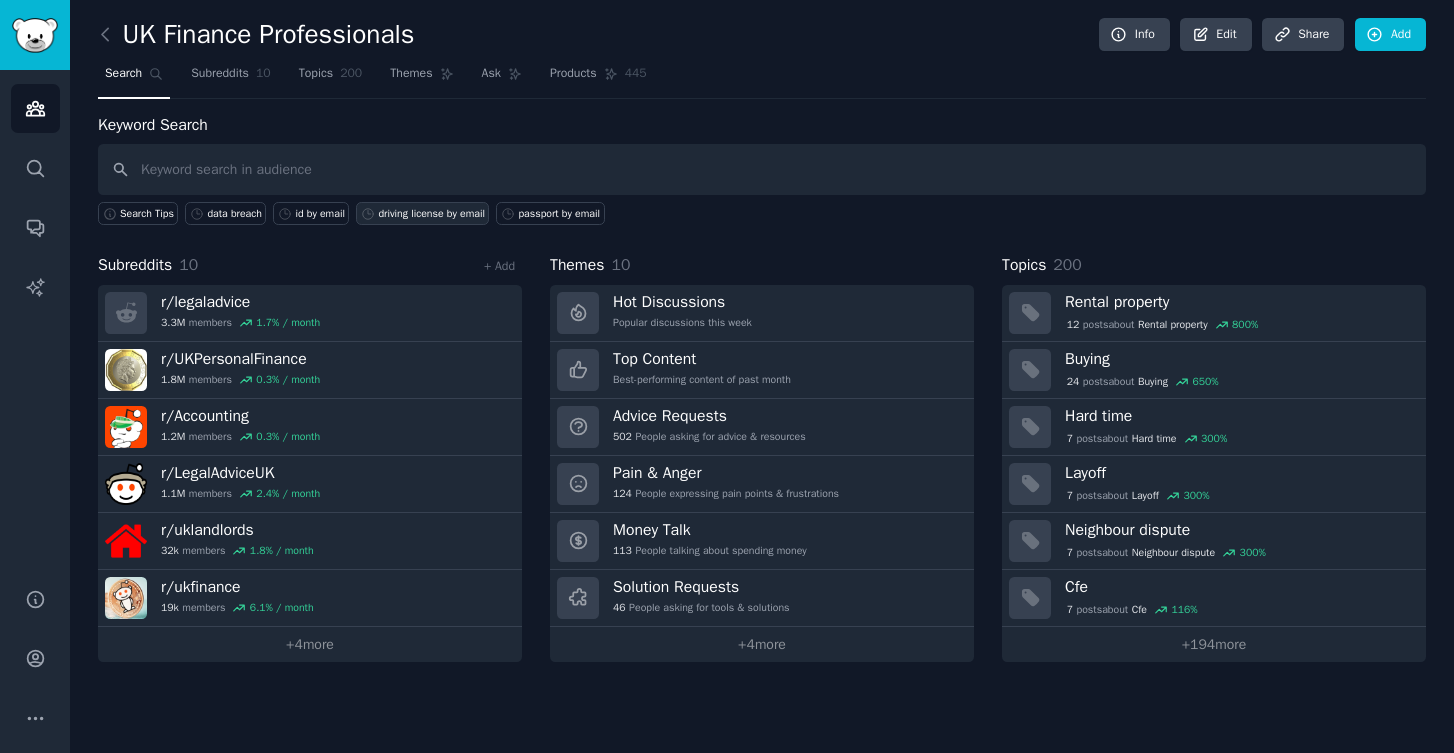 click on "driving license by email" at bounding box center (431, 214) 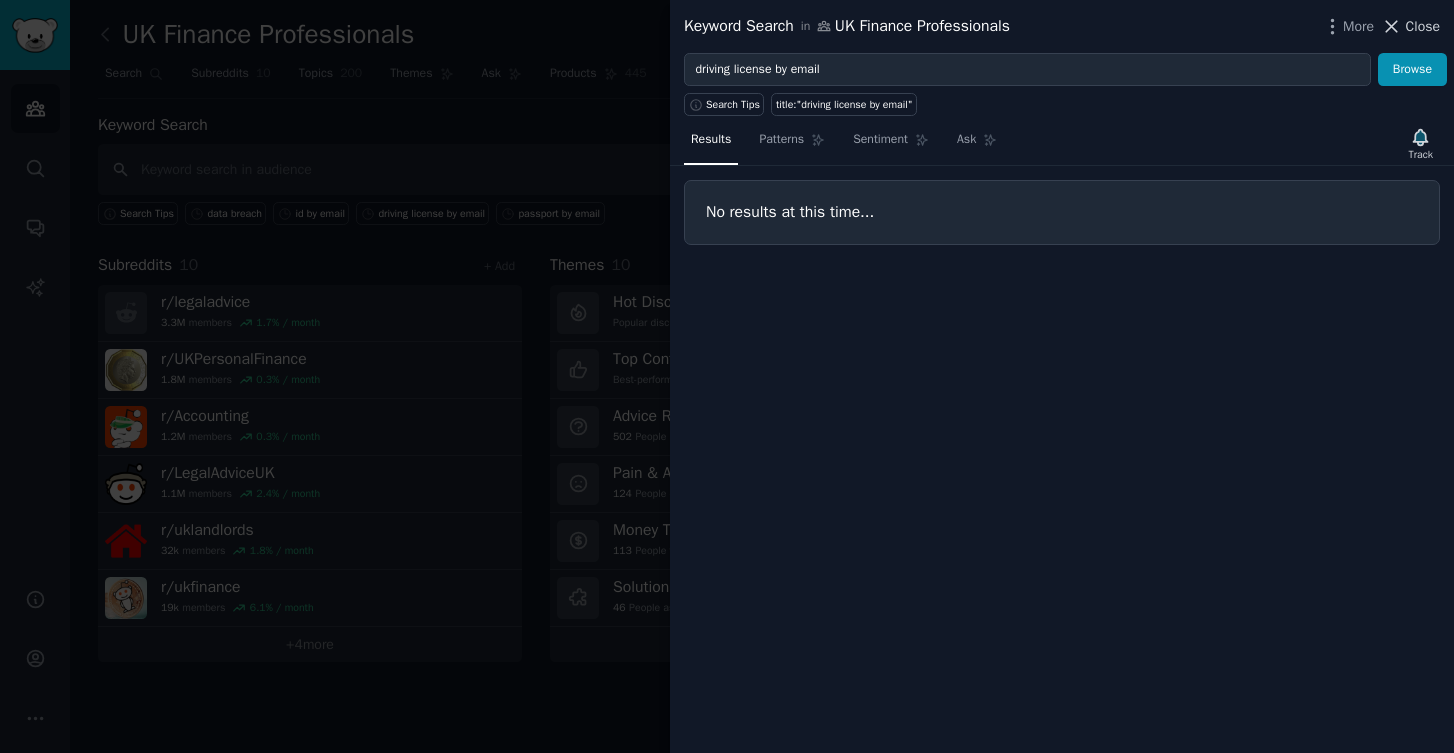 click on "Close" at bounding box center [1423, 26] 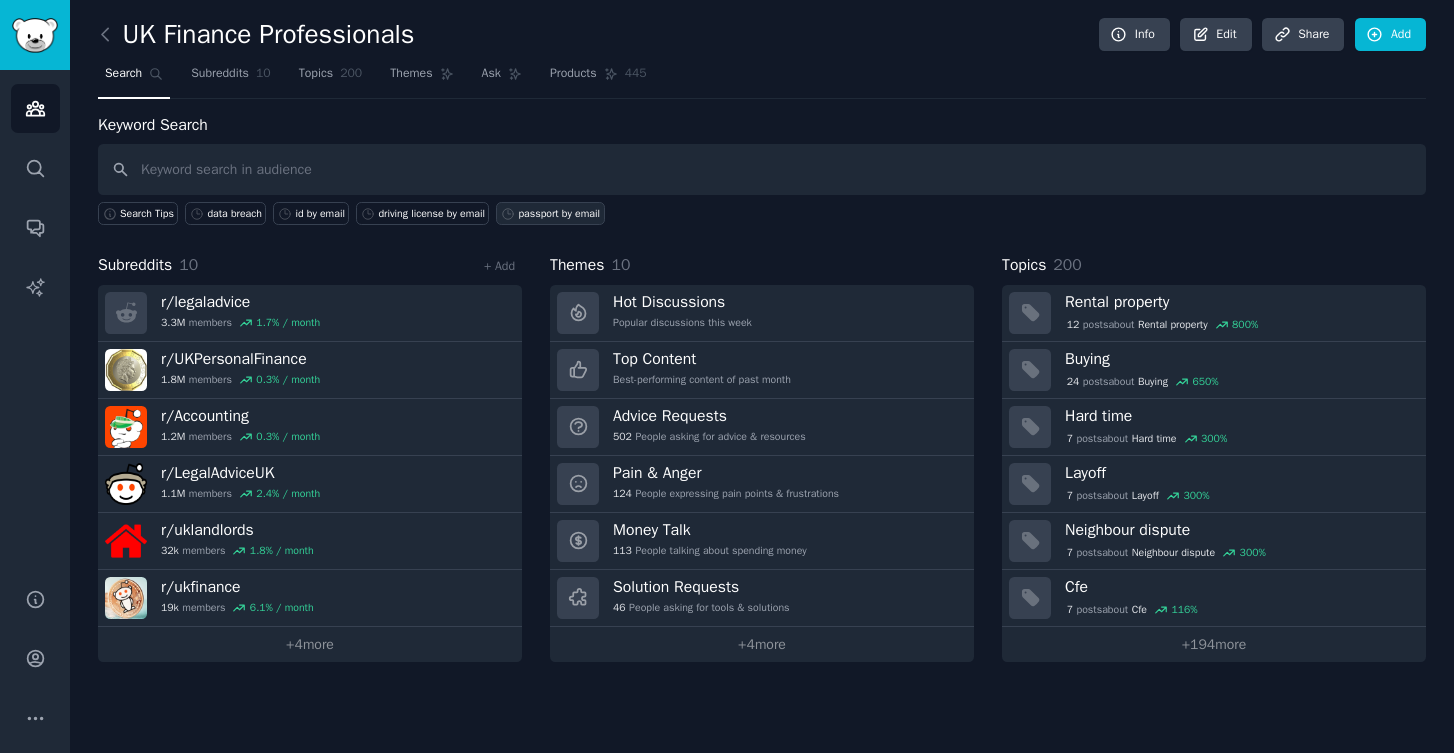 click on "passport by email" at bounding box center [559, 214] 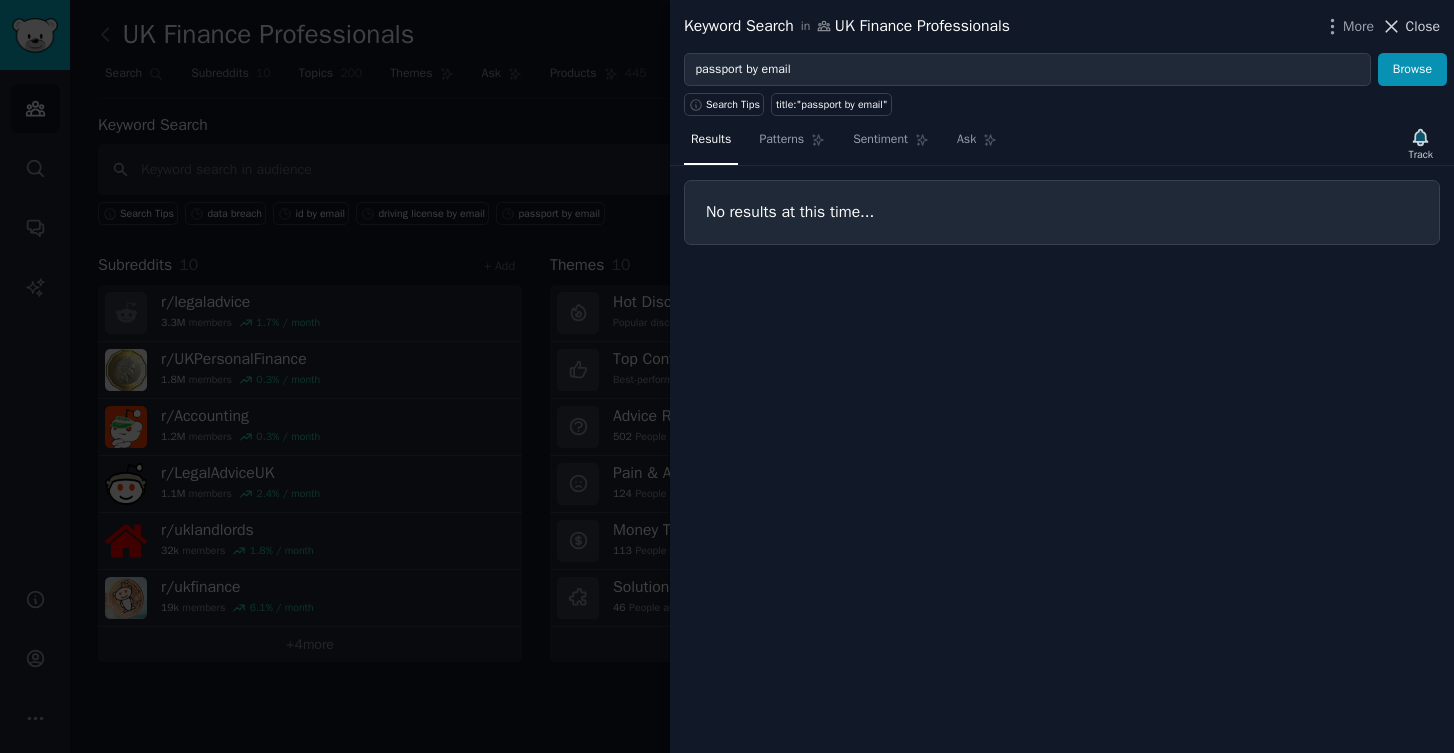 click on "Close" at bounding box center [1423, 26] 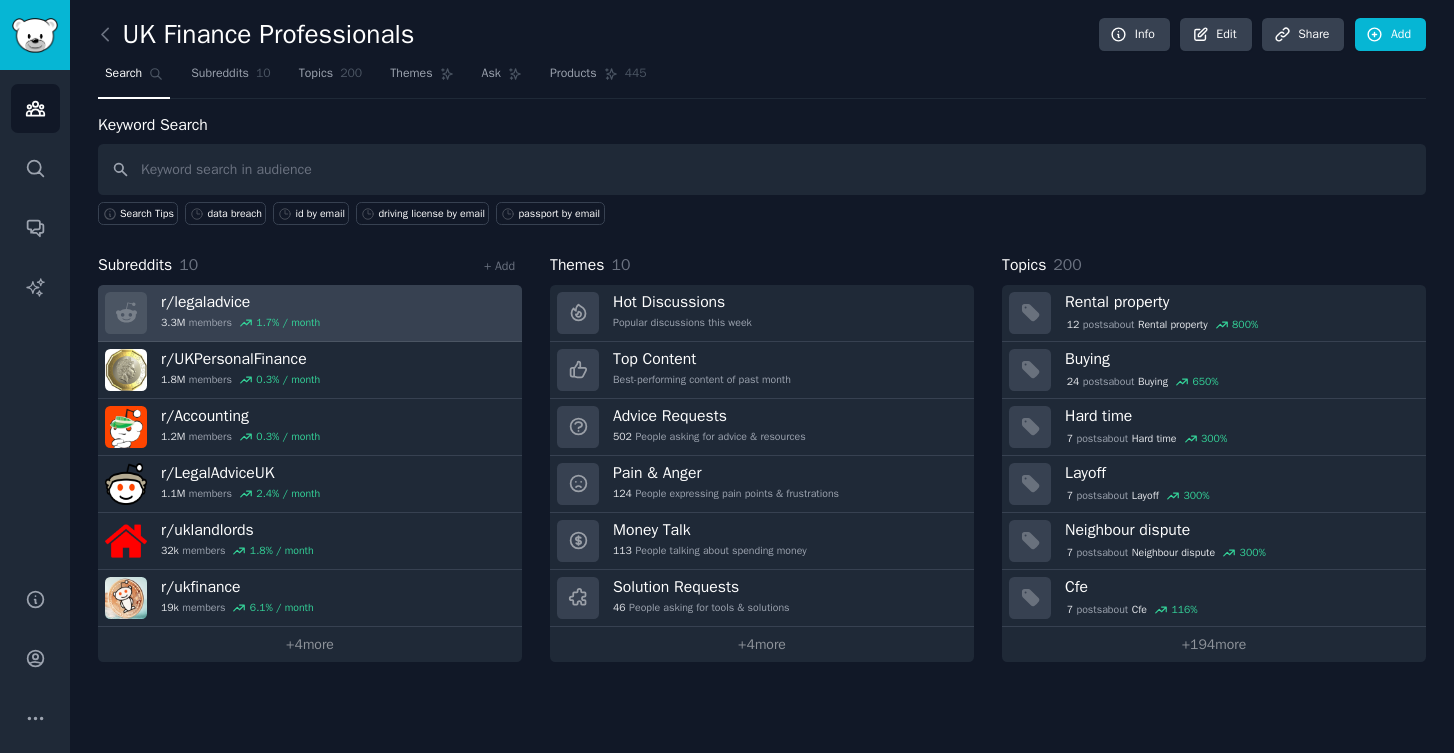 click on "Special Category" at bounding box center [240, 302] 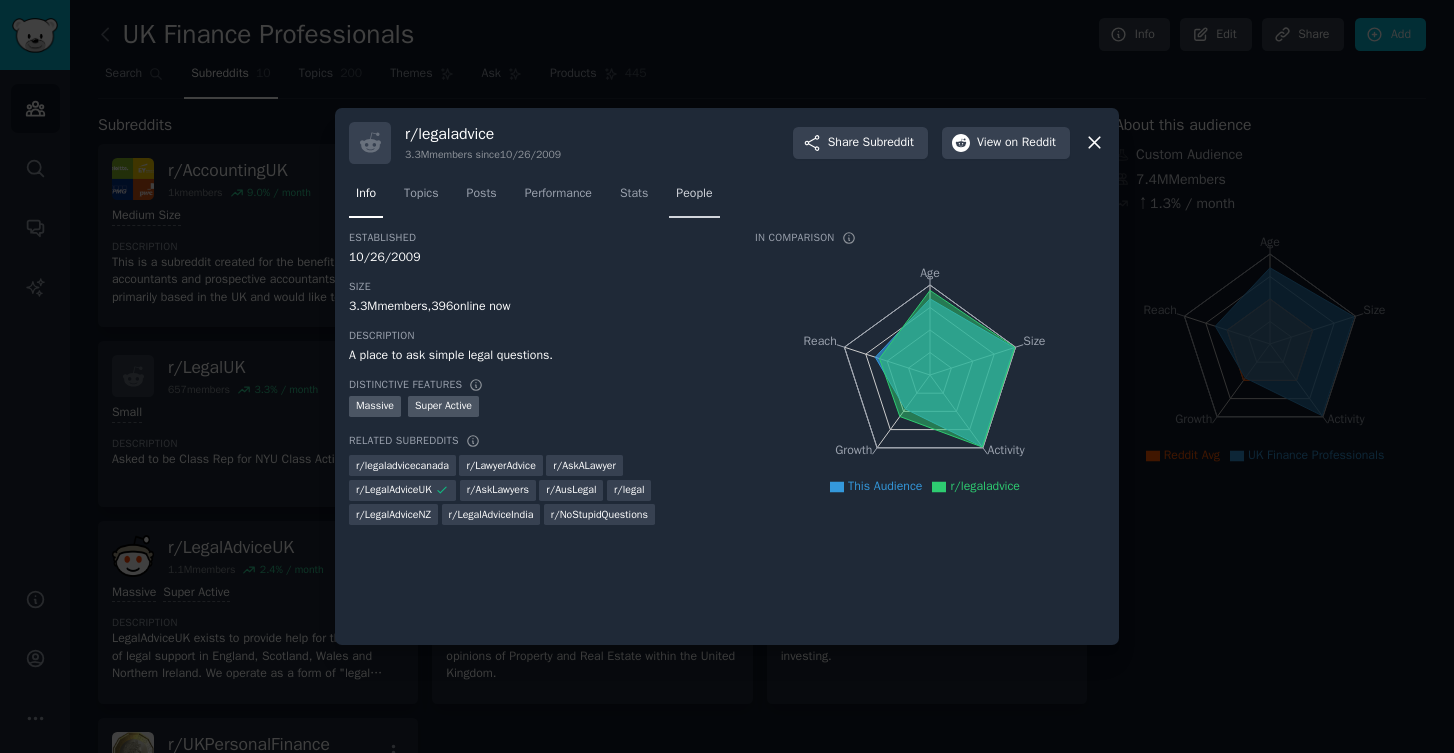 click on "People" at bounding box center [694, 194] 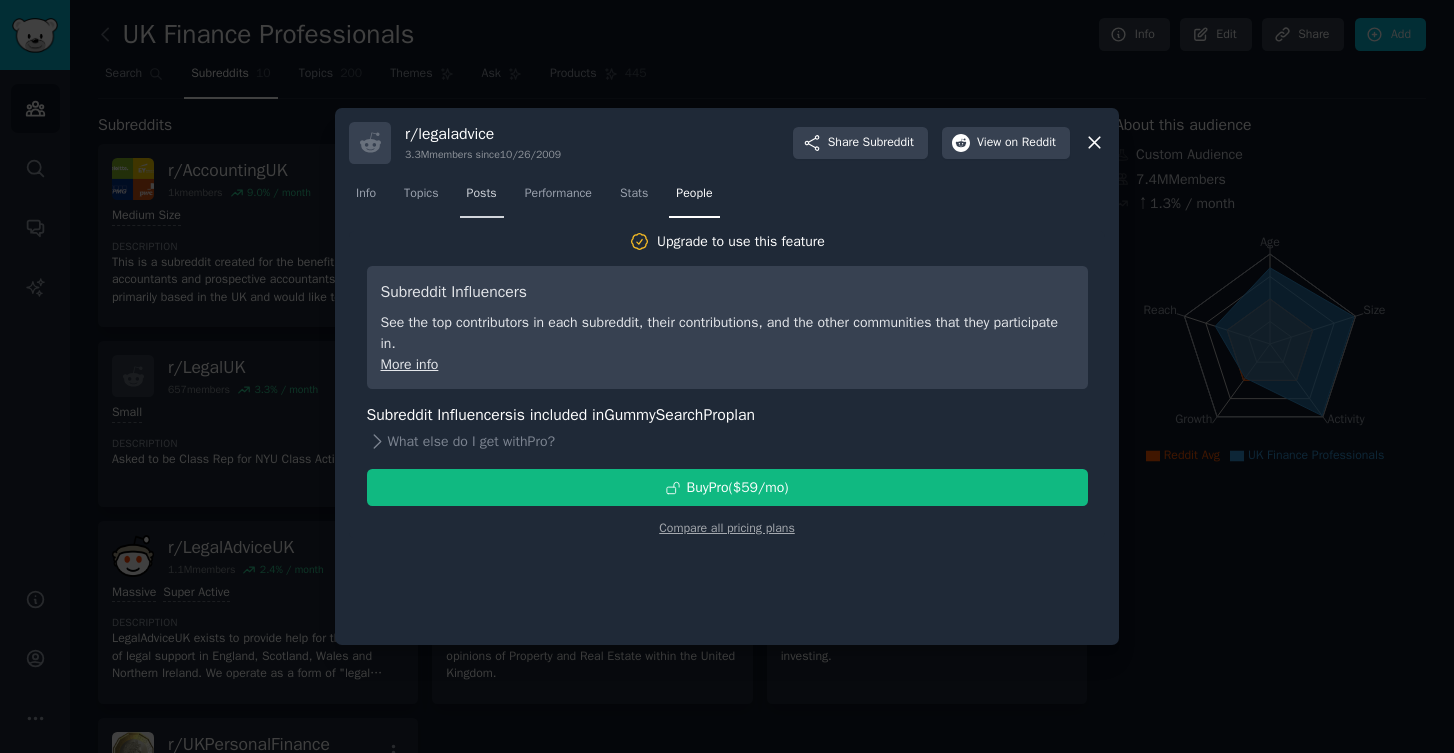 click on "Posts" at bounding box center [482, 194] 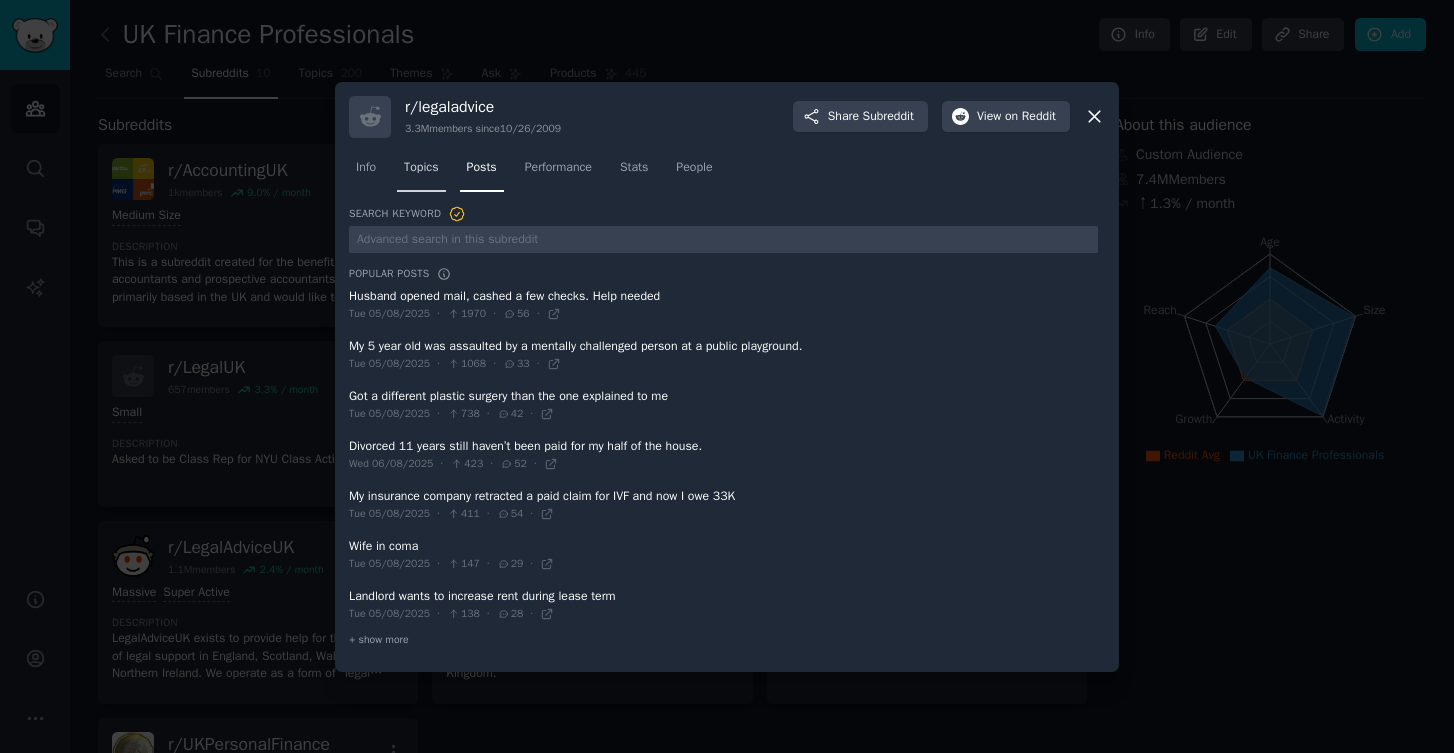 click on "Topics" at bounding box center (421, 168) 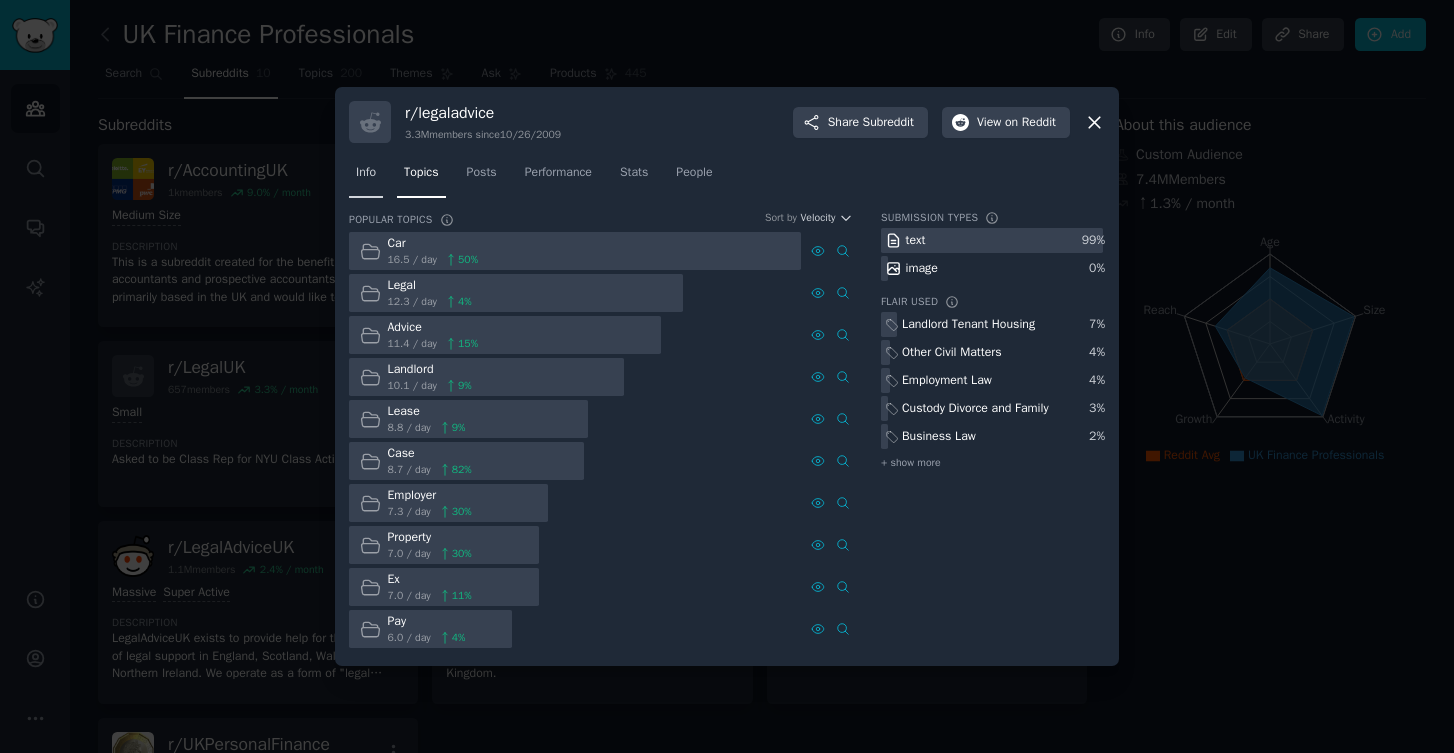 click on "Info" at bounding box center (366, 177) 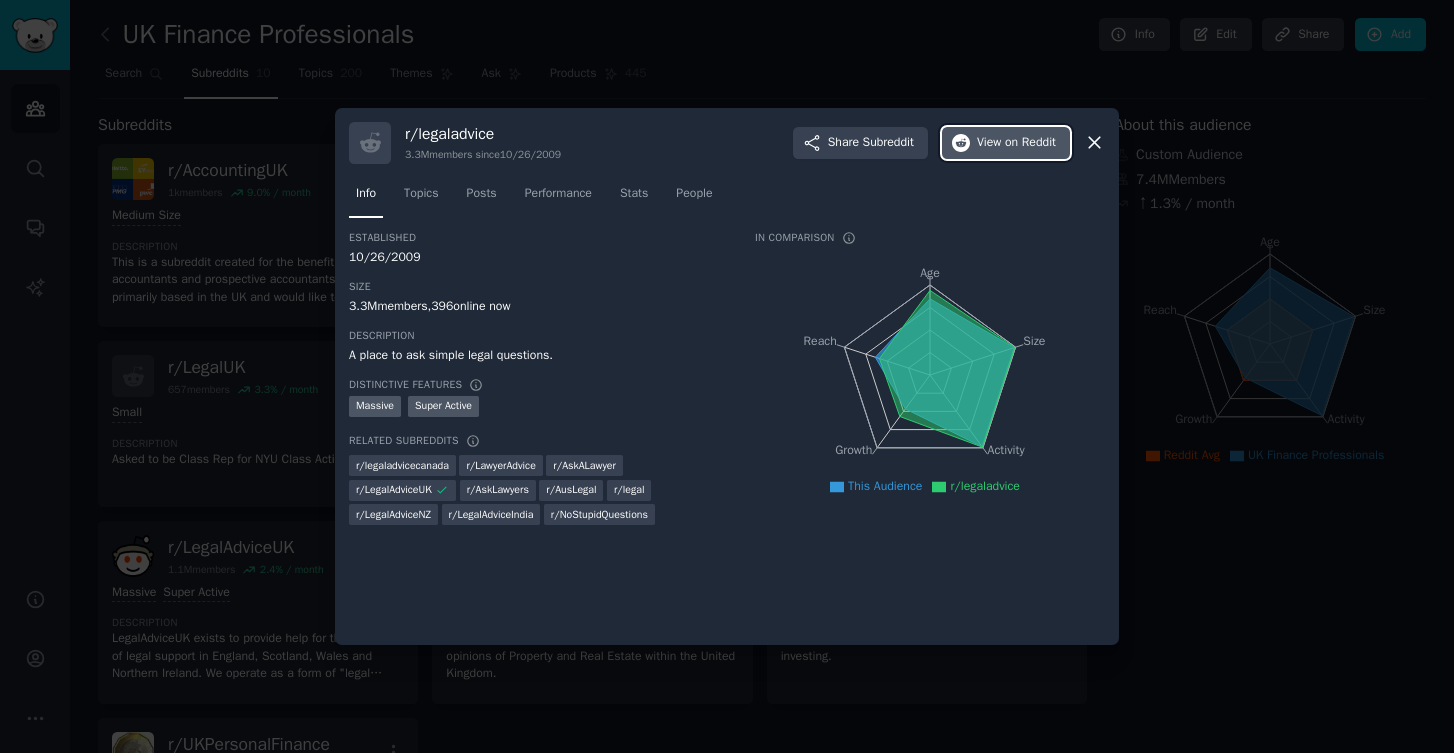 click on "View  on Reddit" at bounding box center [1016, 143] 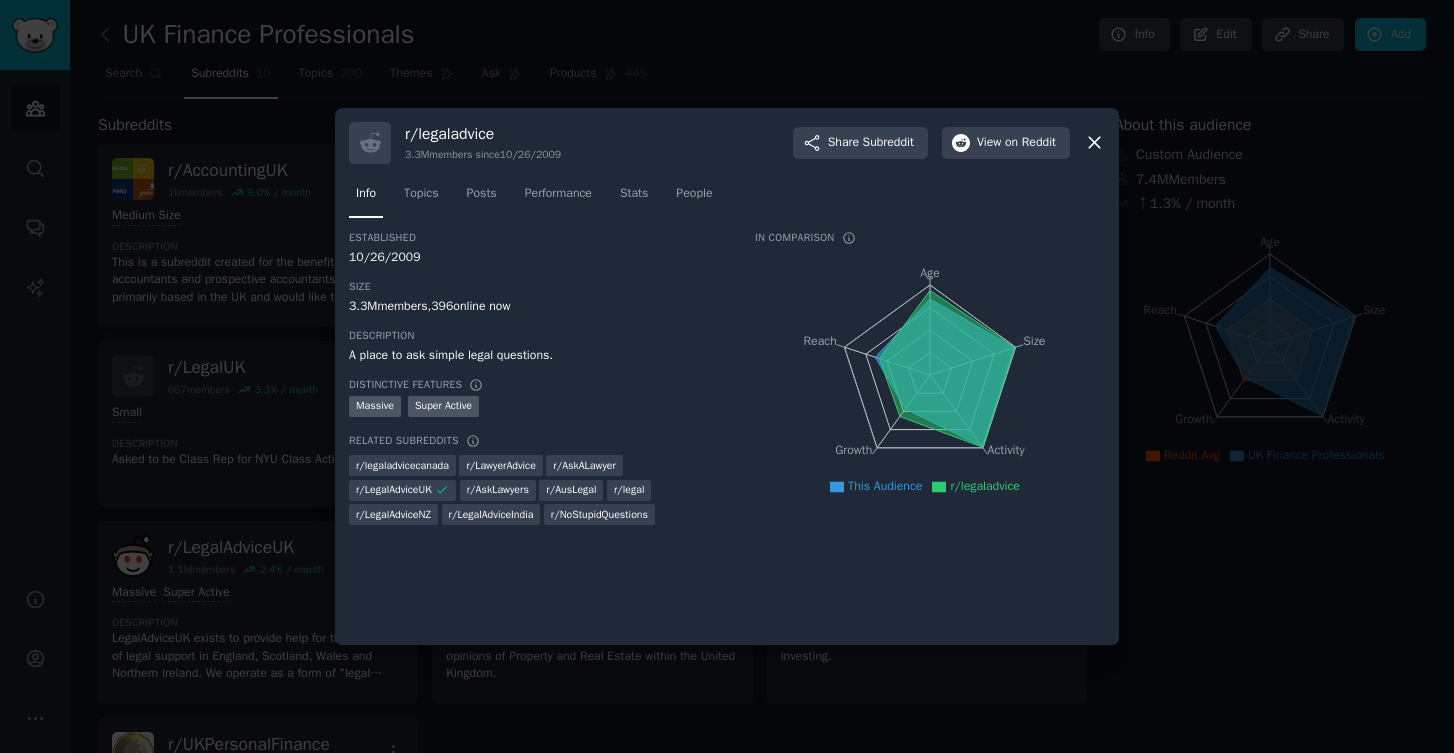 click 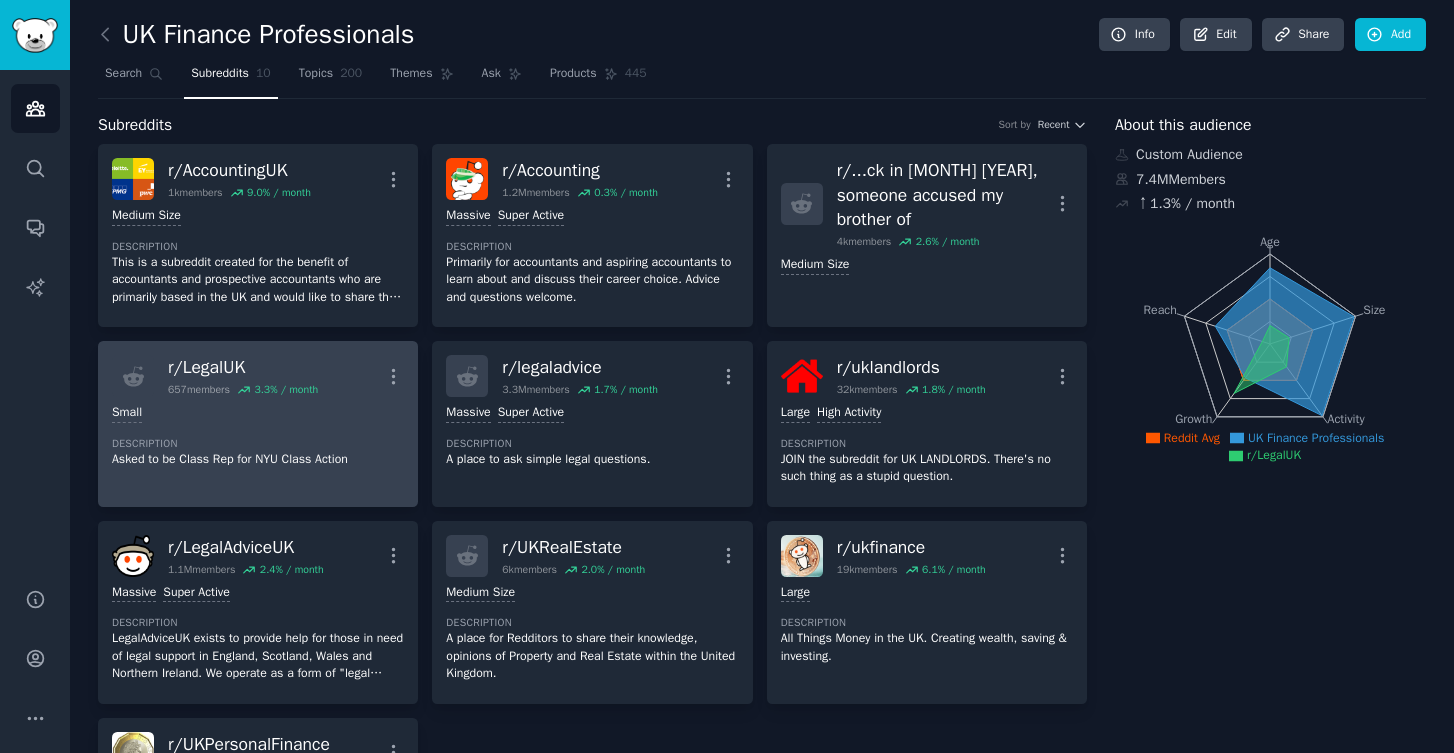 click on "Small" at bounding box center (258, 413) 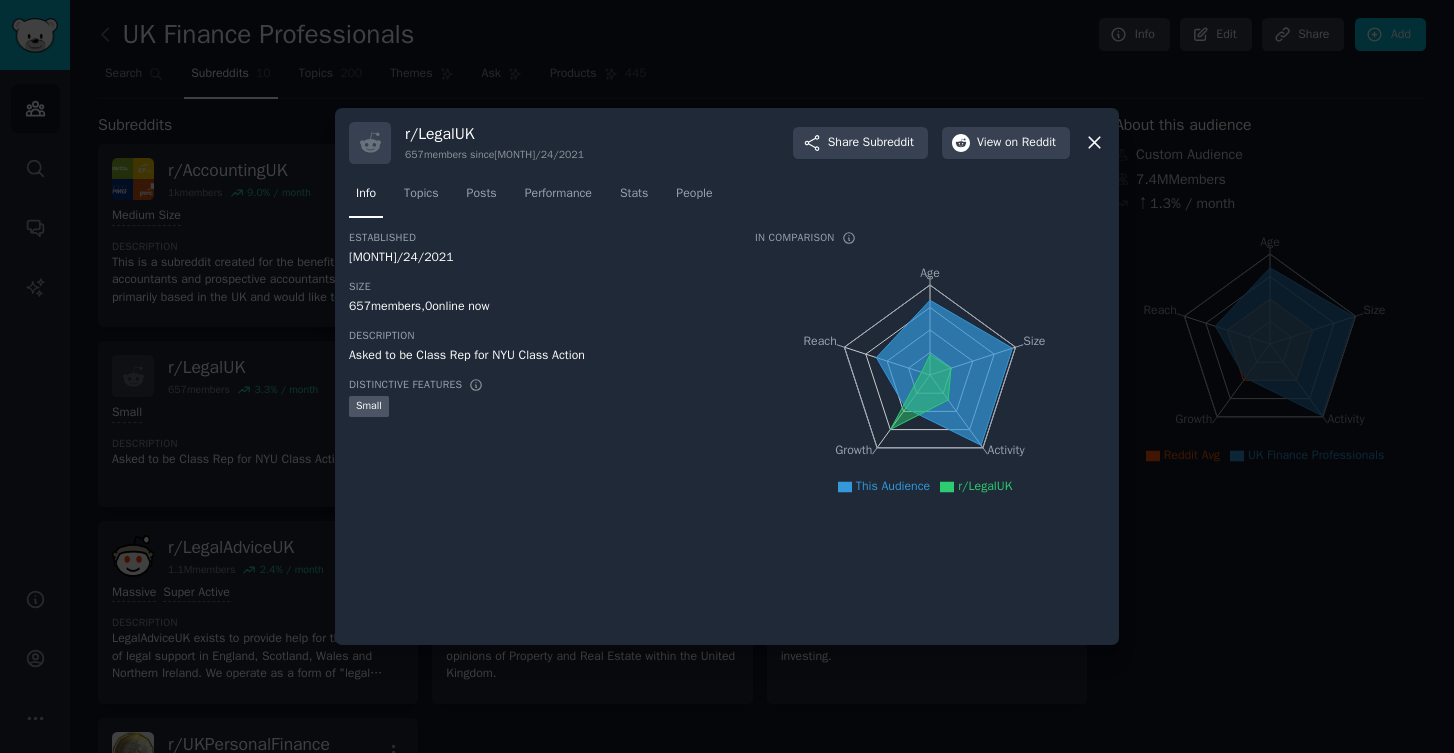 click 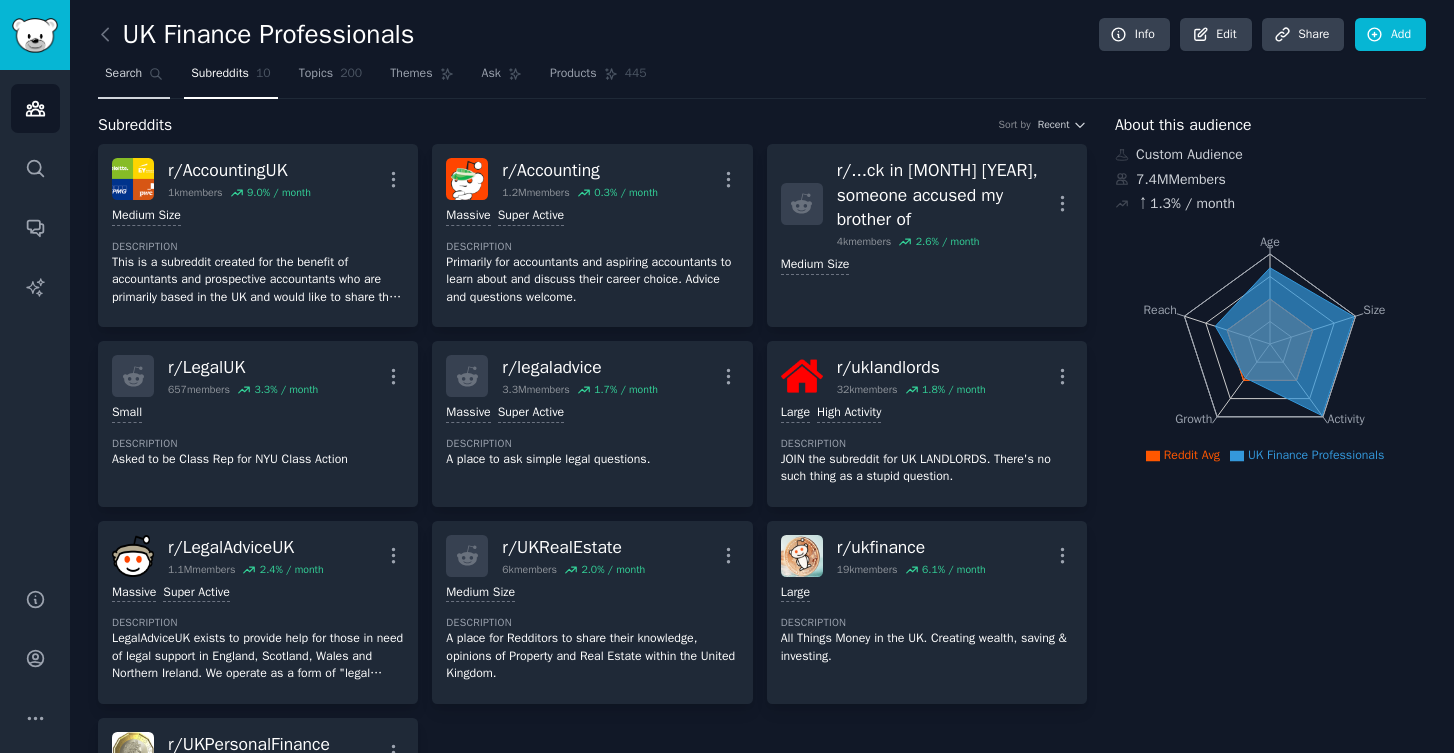 click on "Search" at bounding box center (123, 74) 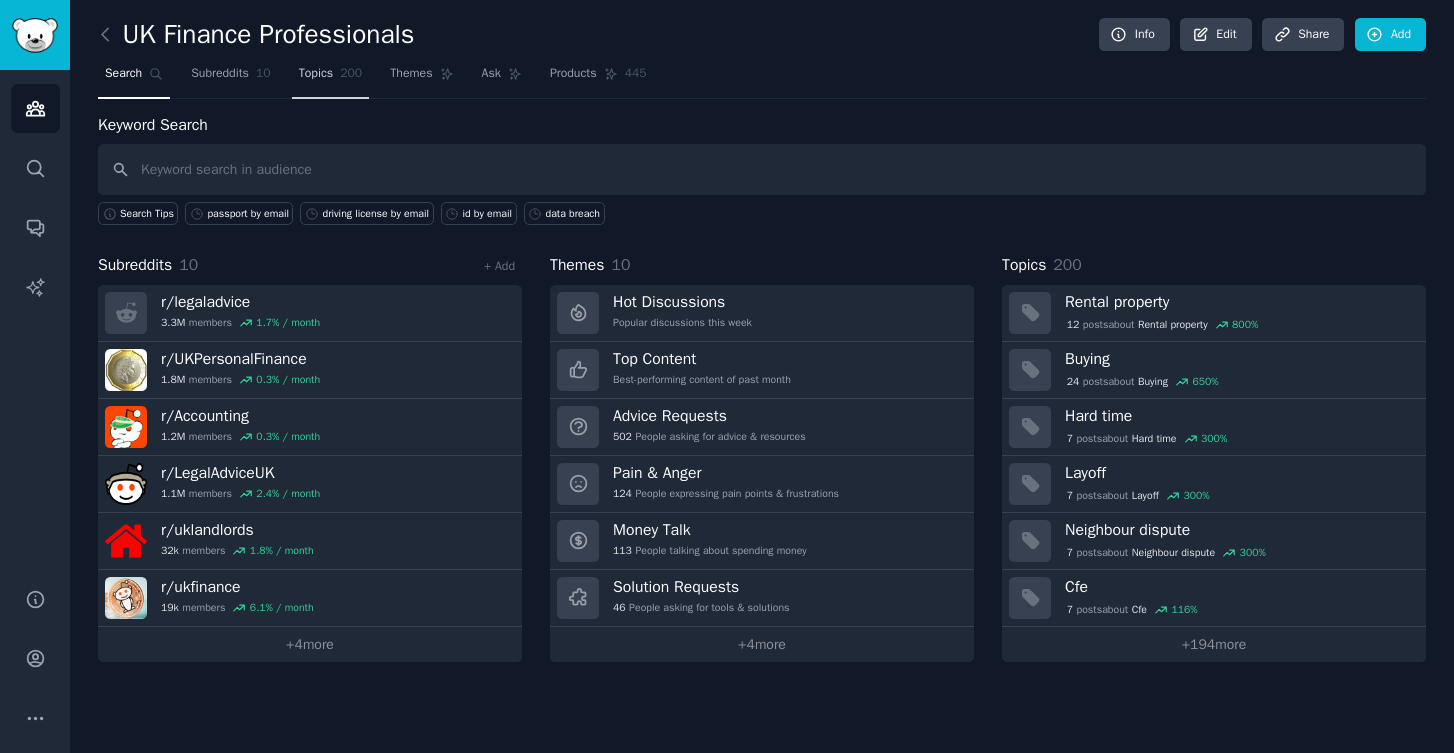 click on "Topics 200" at bounding box center (331, 78) 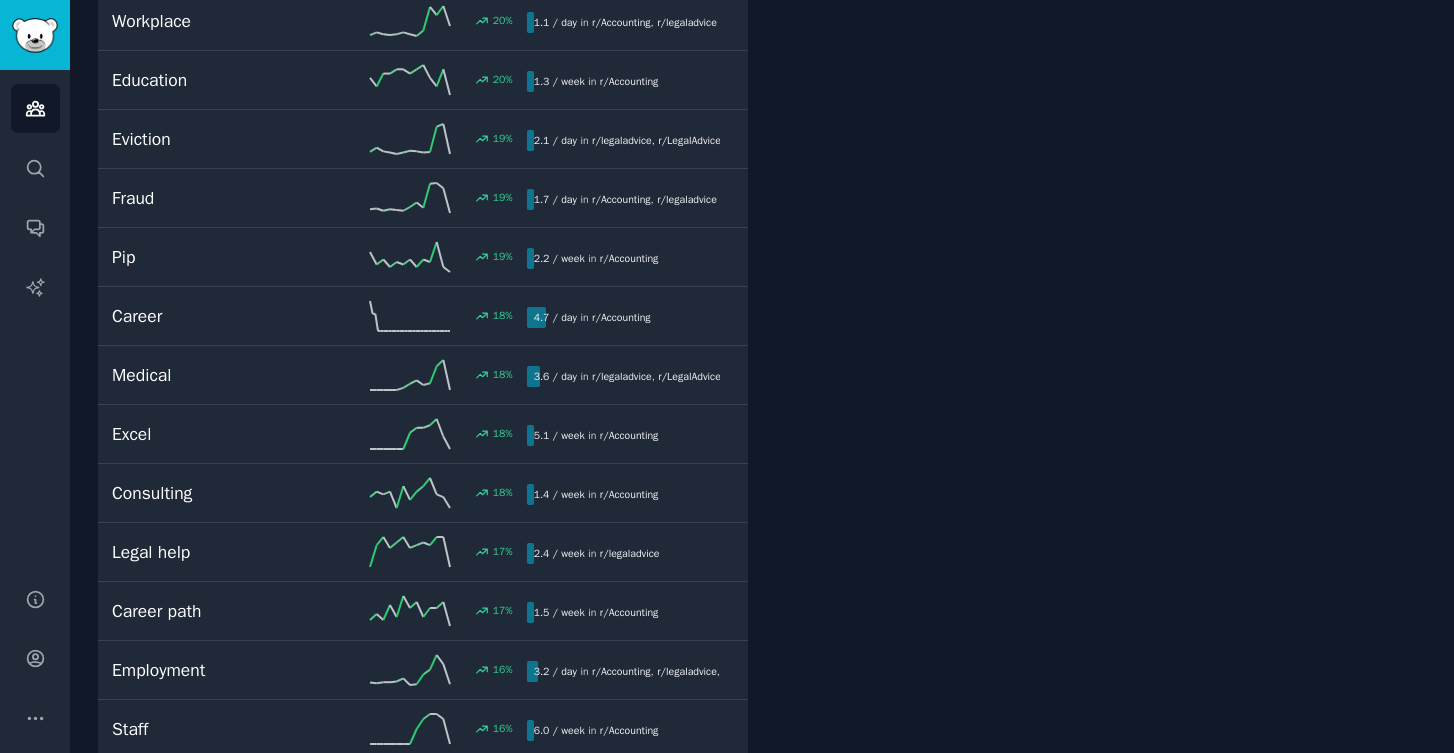 scroll, scrollTop: 3287, scrollLeft: 0, axis: vertical 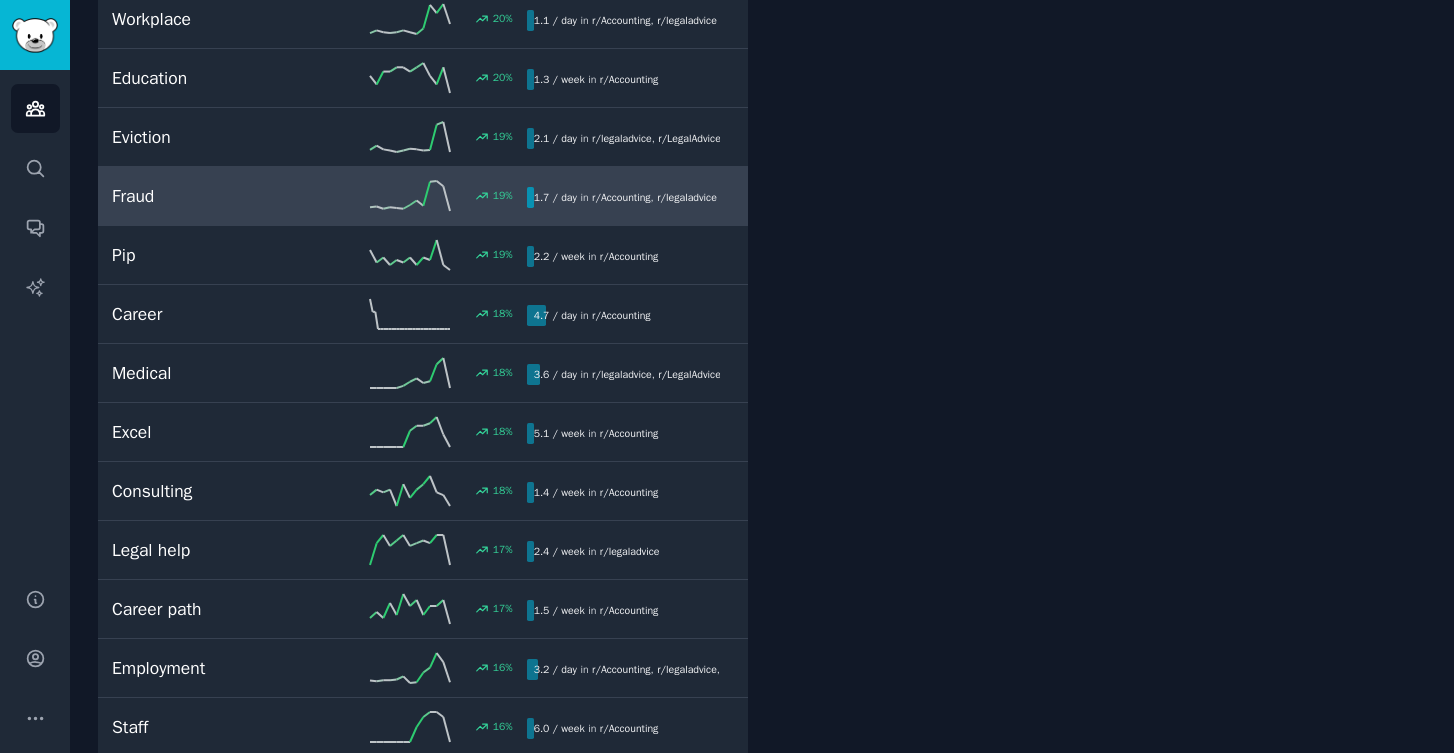 click on "Fraud" at bounding box center [215, 196] 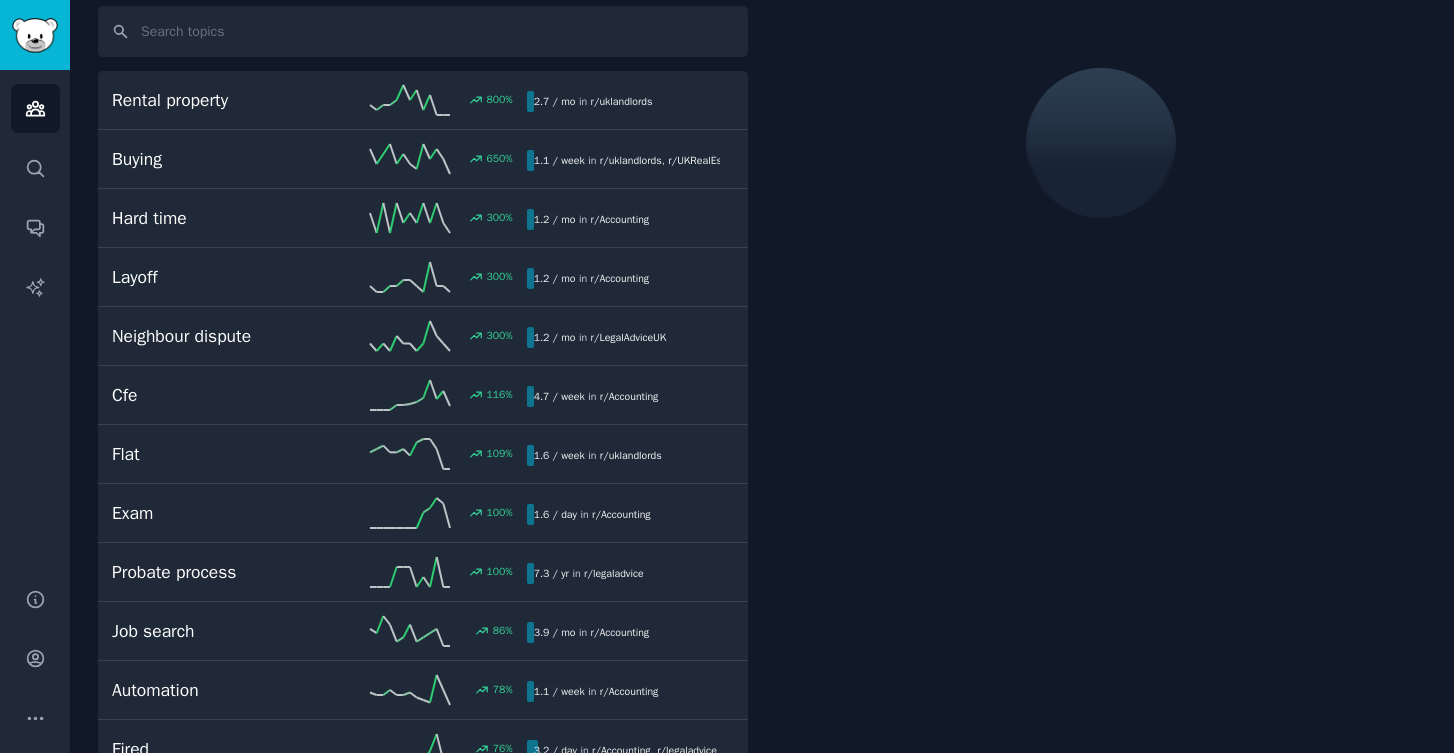 scroll, scrollTop: 112, scrollLeft: 0, axis: vertical 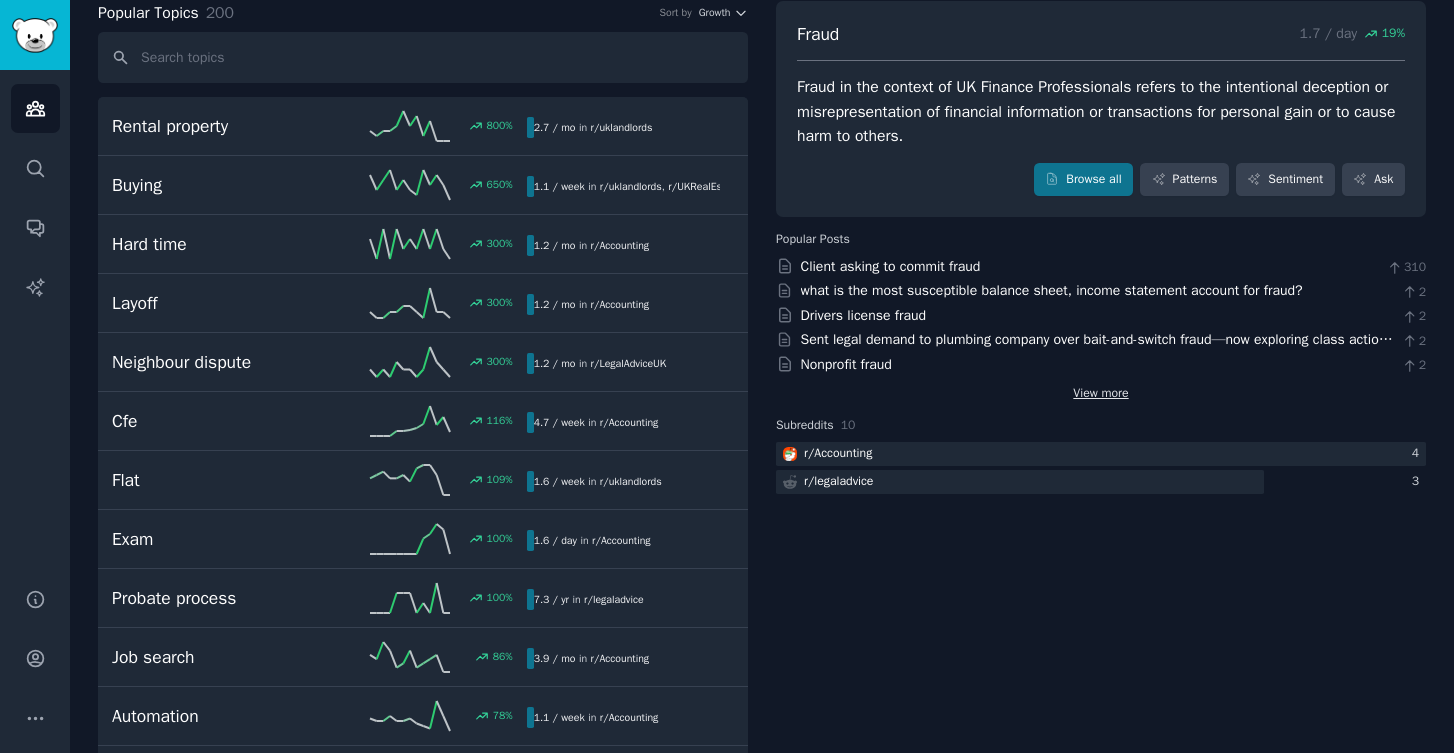 click on "View more" at bounding box center [1100, 394] 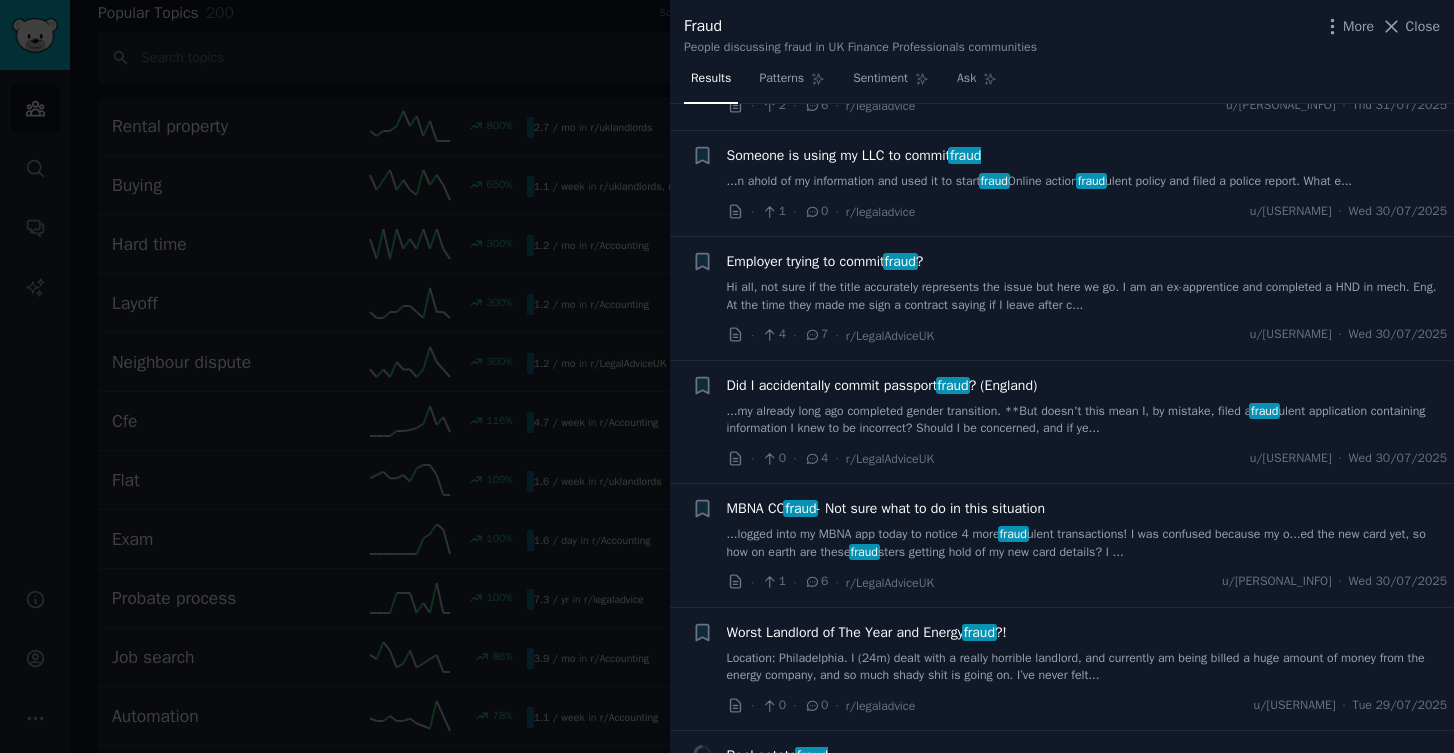 scroll, scrollTop: 2129, scrollLeft: 0, axis: vertical 